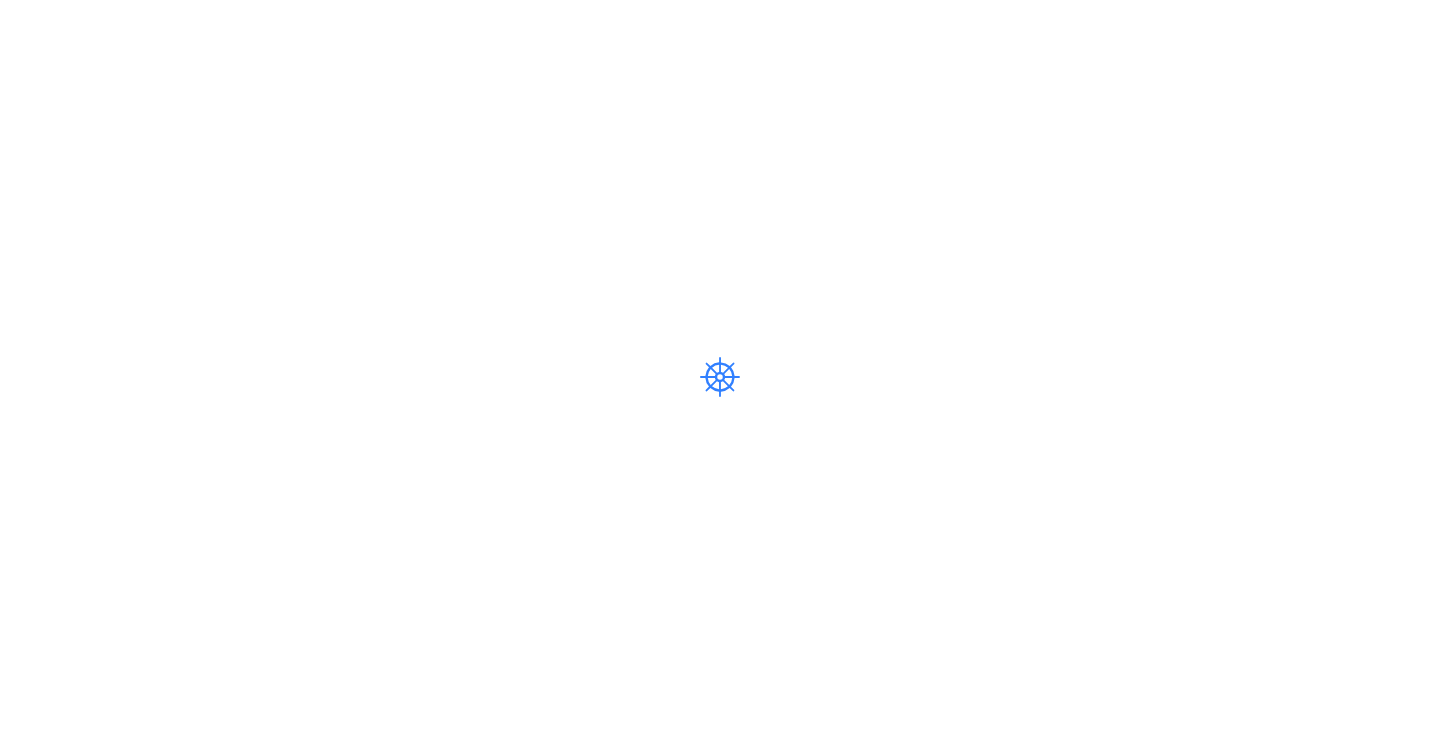 scroll, scrollTop: 0, scrollLeft: 0, axis: both 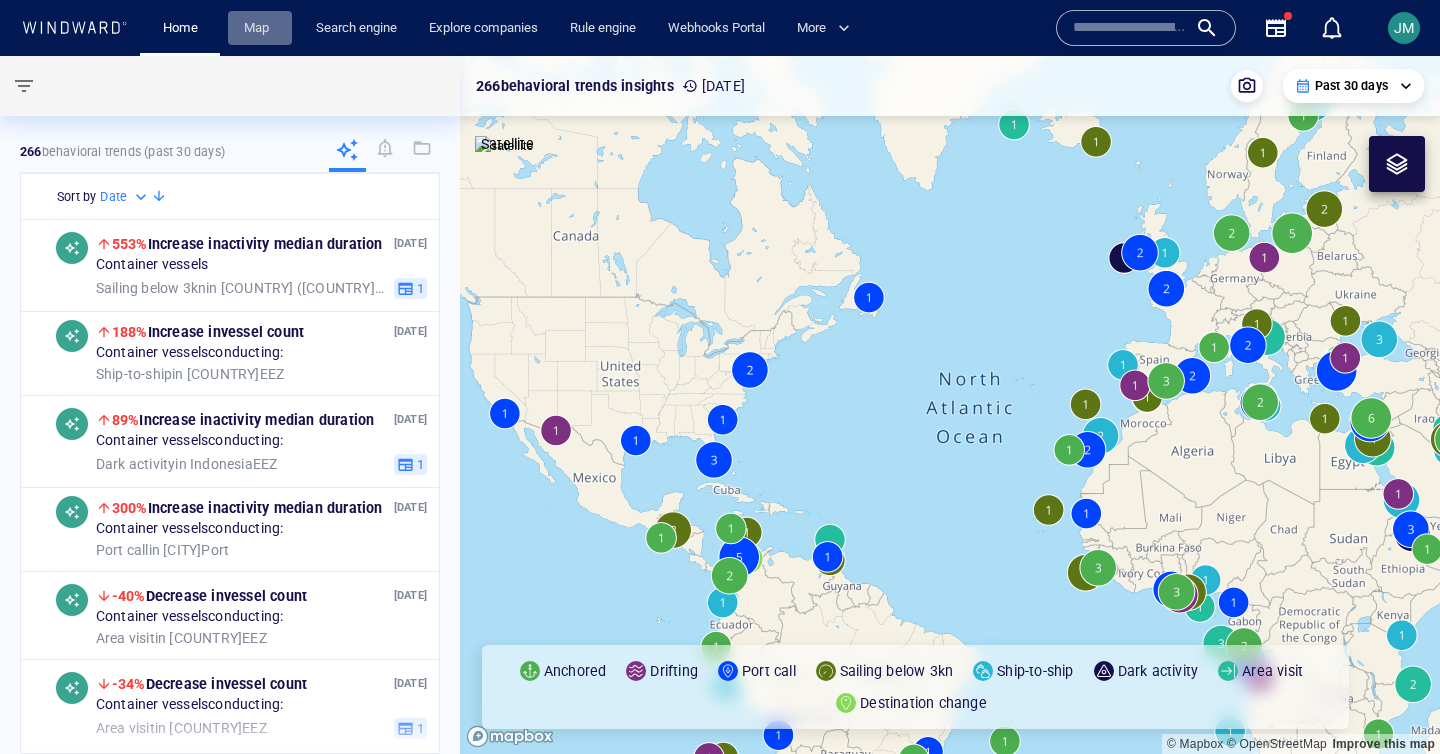 click on "Map" at bounding box center (260, 28) 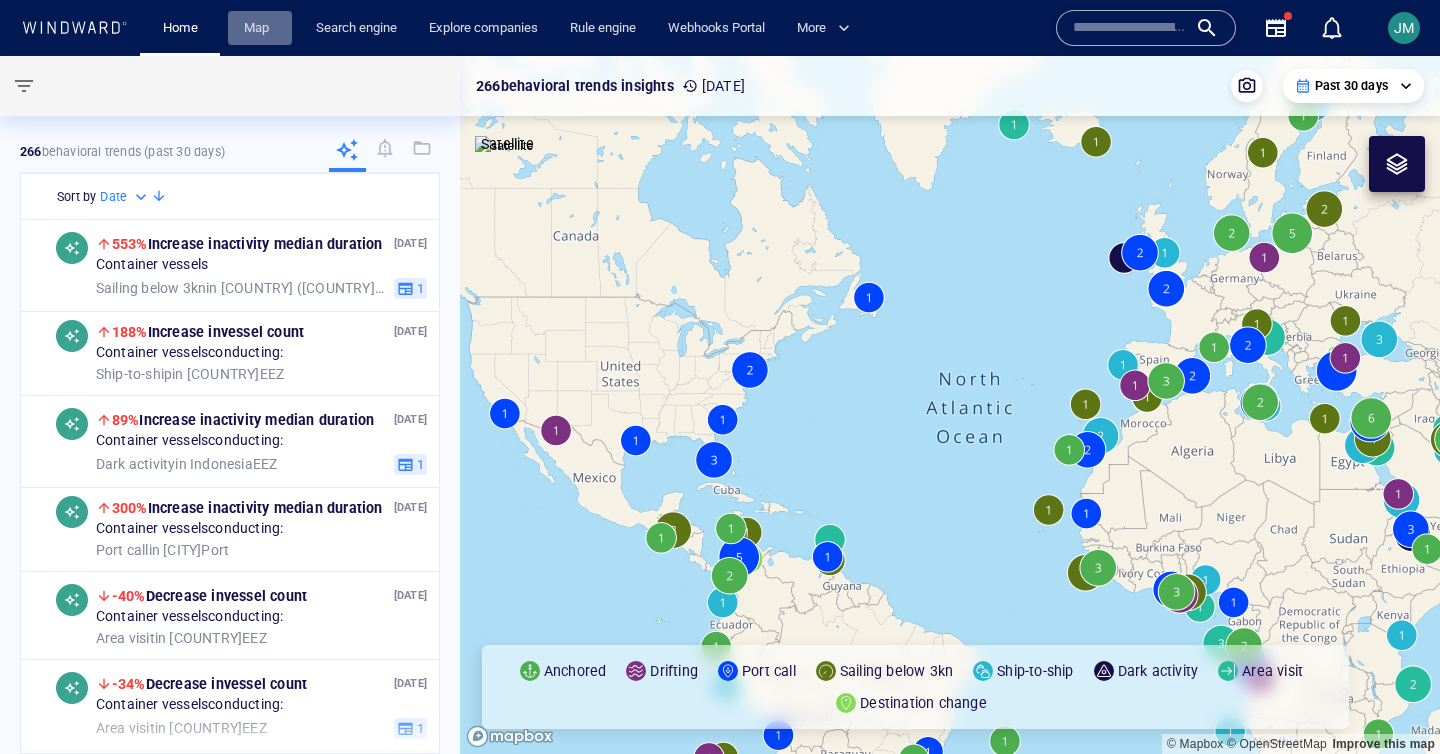 scroll, scrollTop: 0, scrollLeft: 0, axis: both 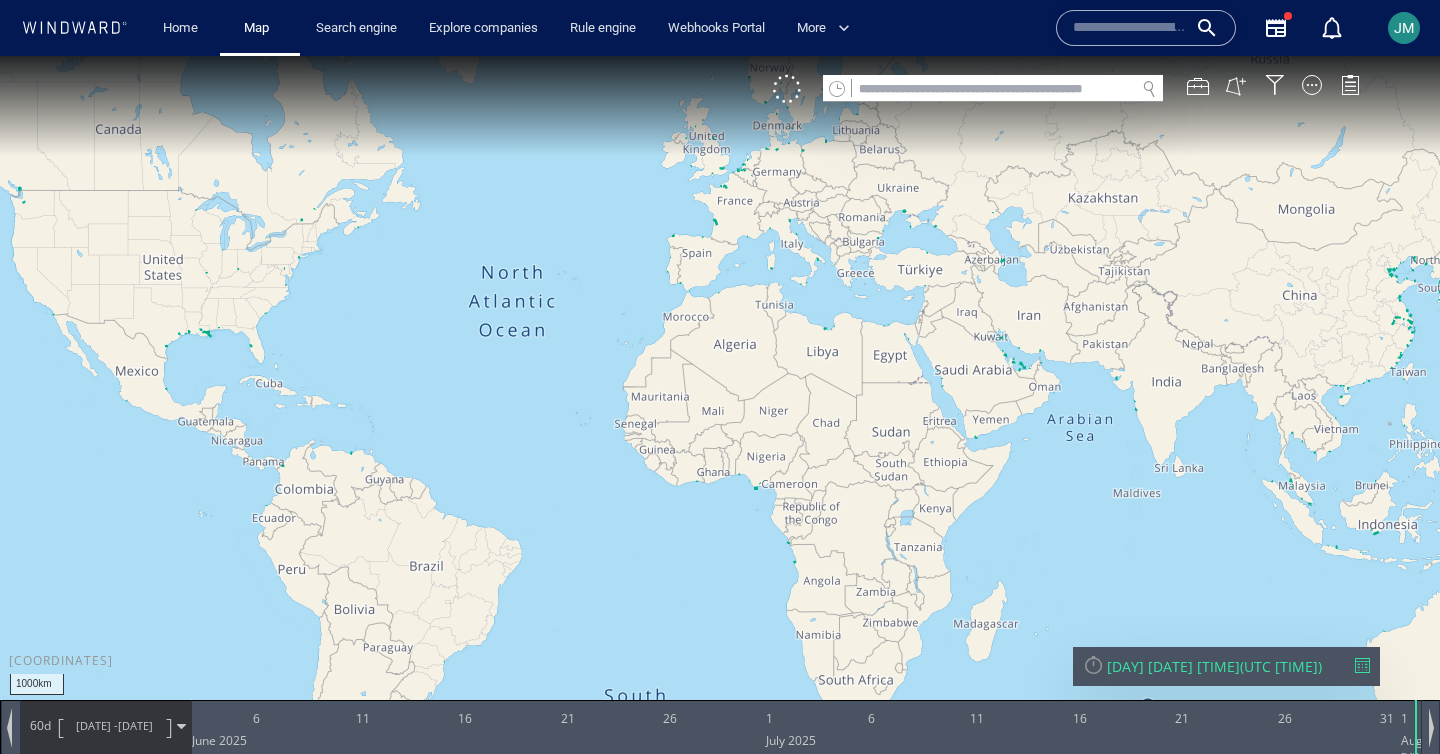 click 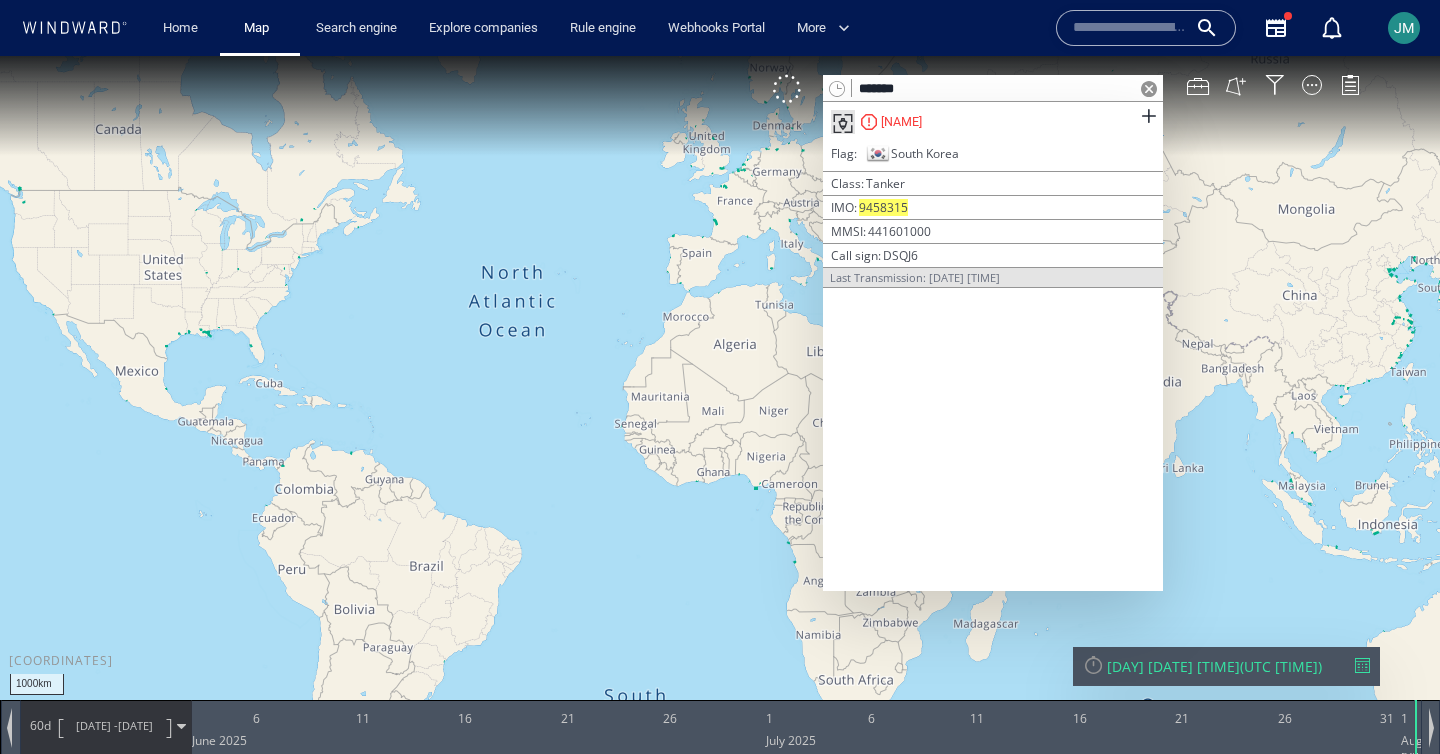 type on "*******" 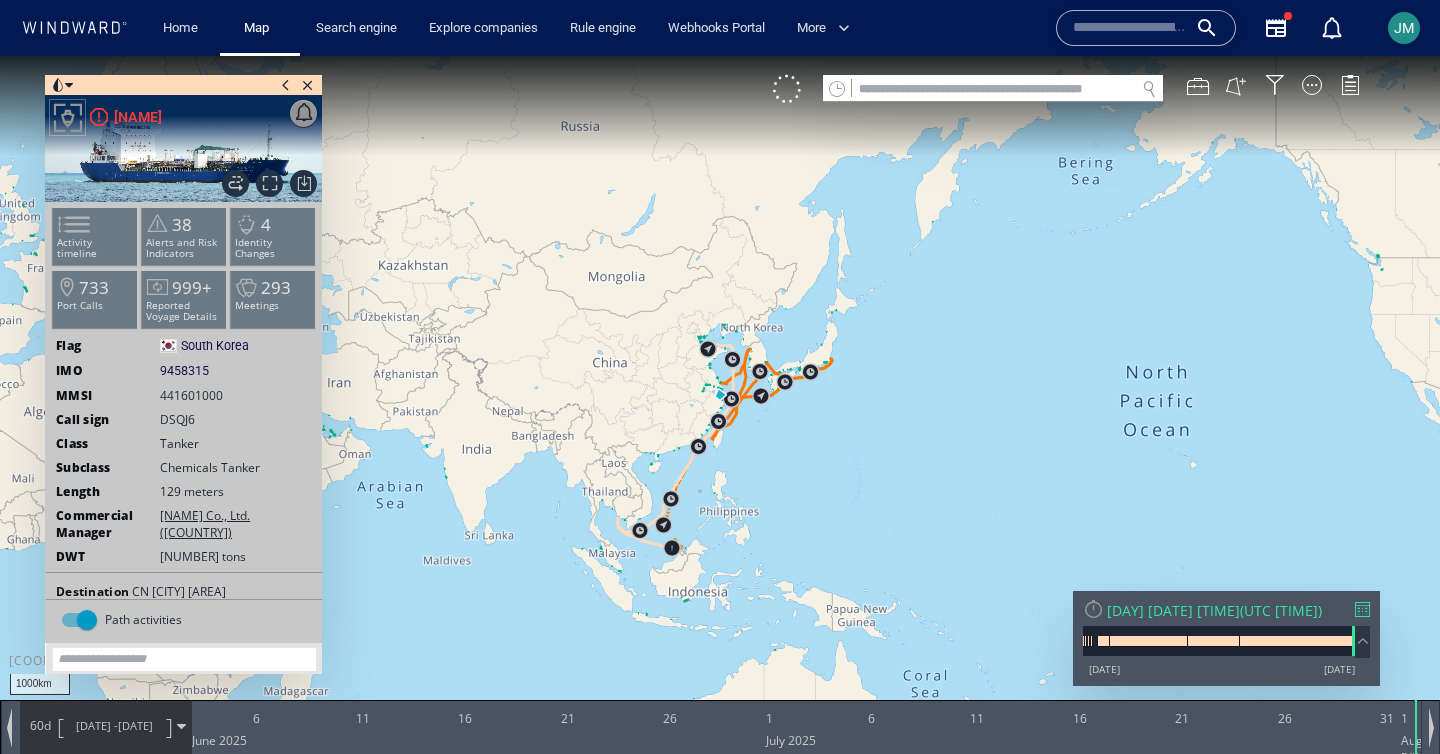 click on "[DAY] [DATE] [TIME]" at bounding box center (1173, 610) 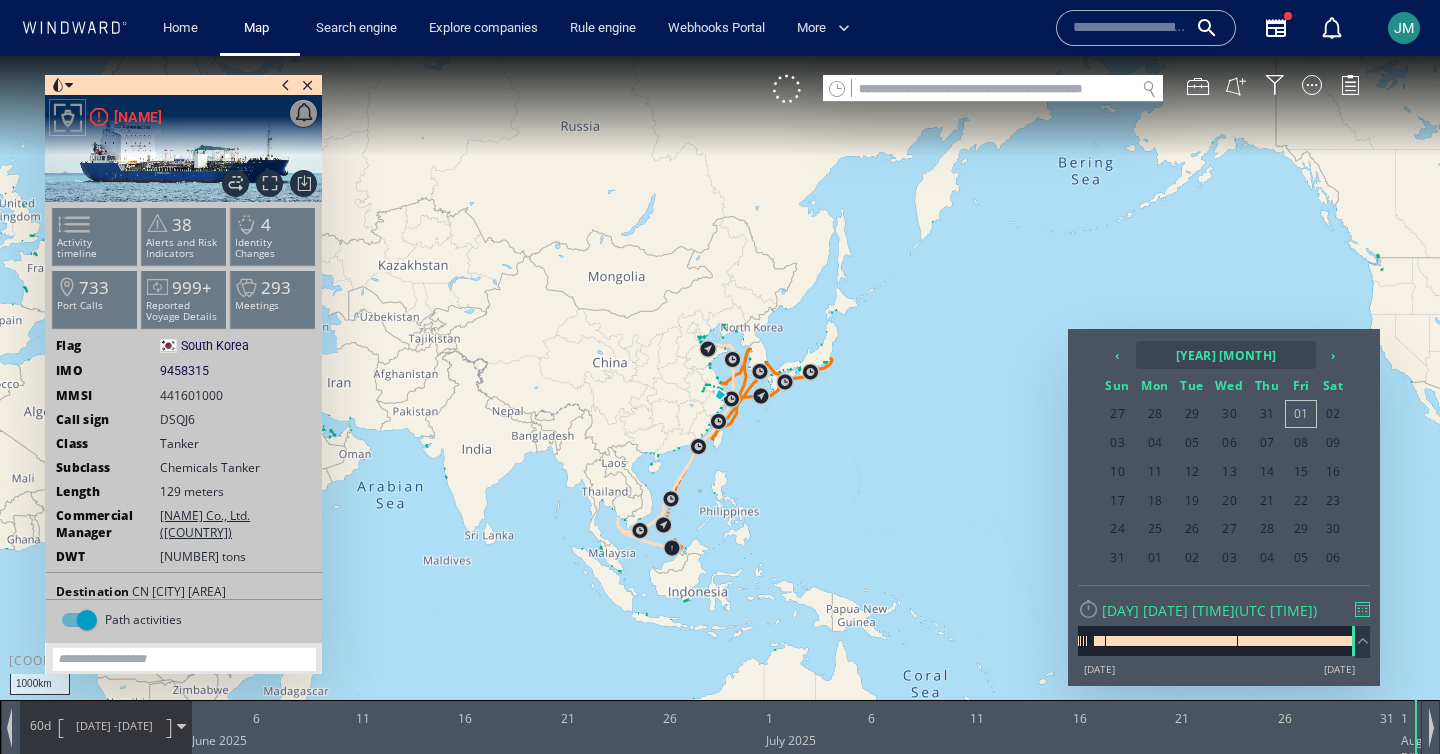 click on "[YEAR] [MONTH]" at bounding box center (1226, 355) 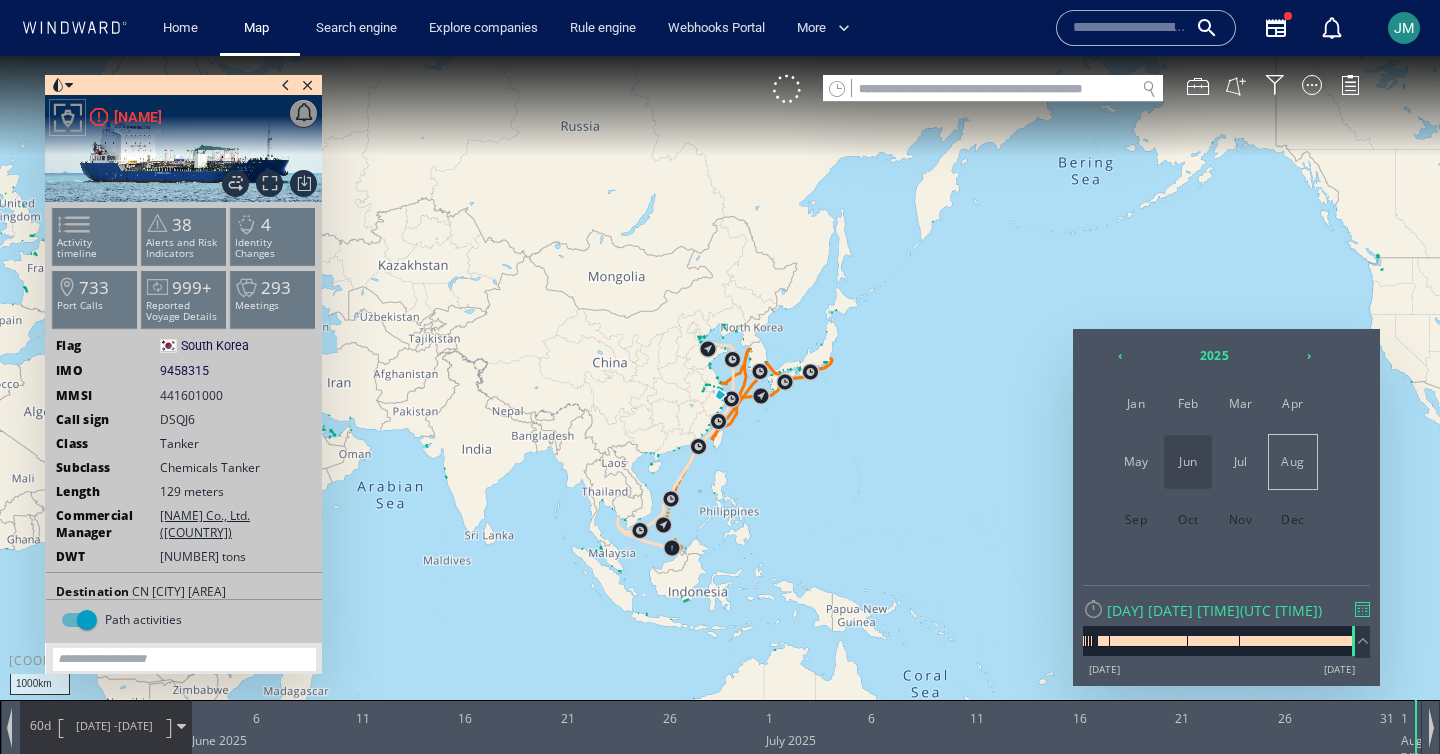 click on "Jun" at bounding box center [1188, 462] 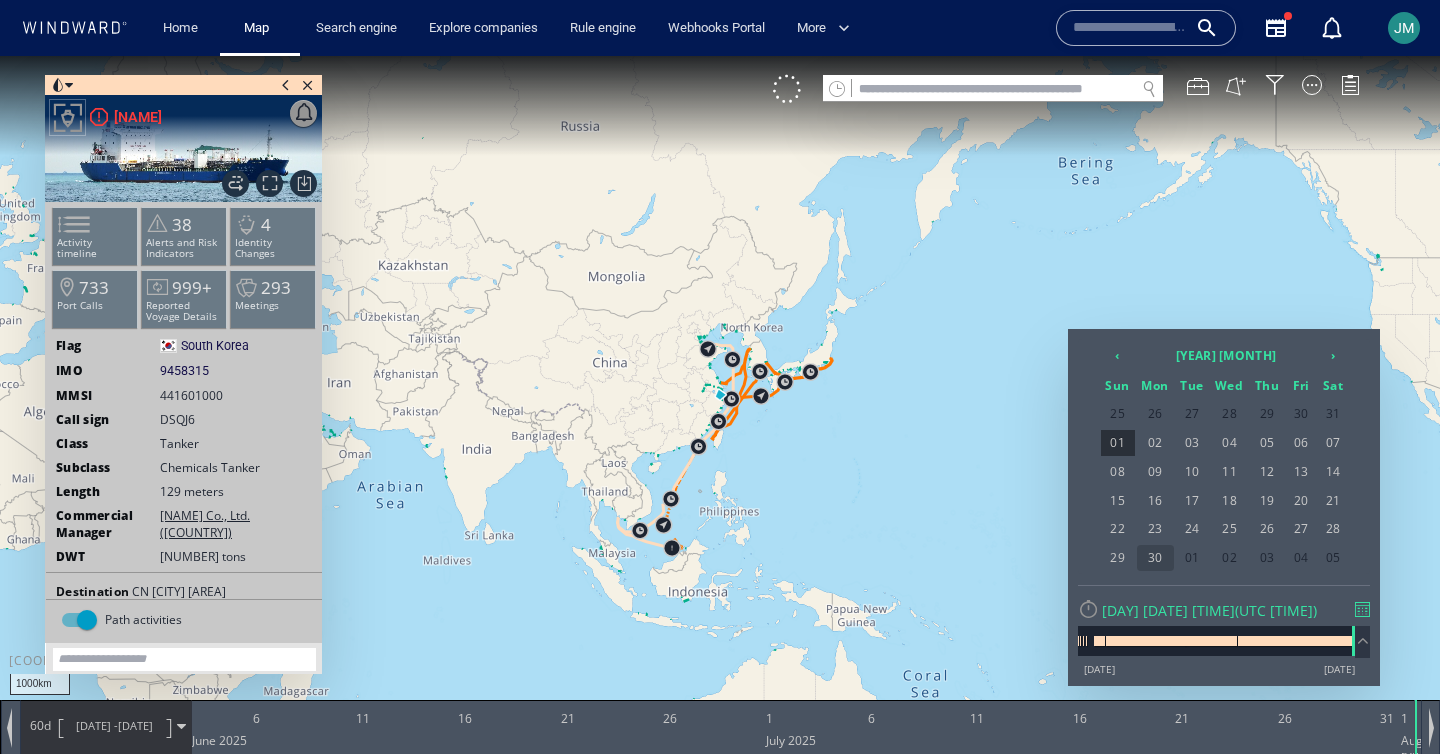 click on "30" at bounding box center [1155, 558] 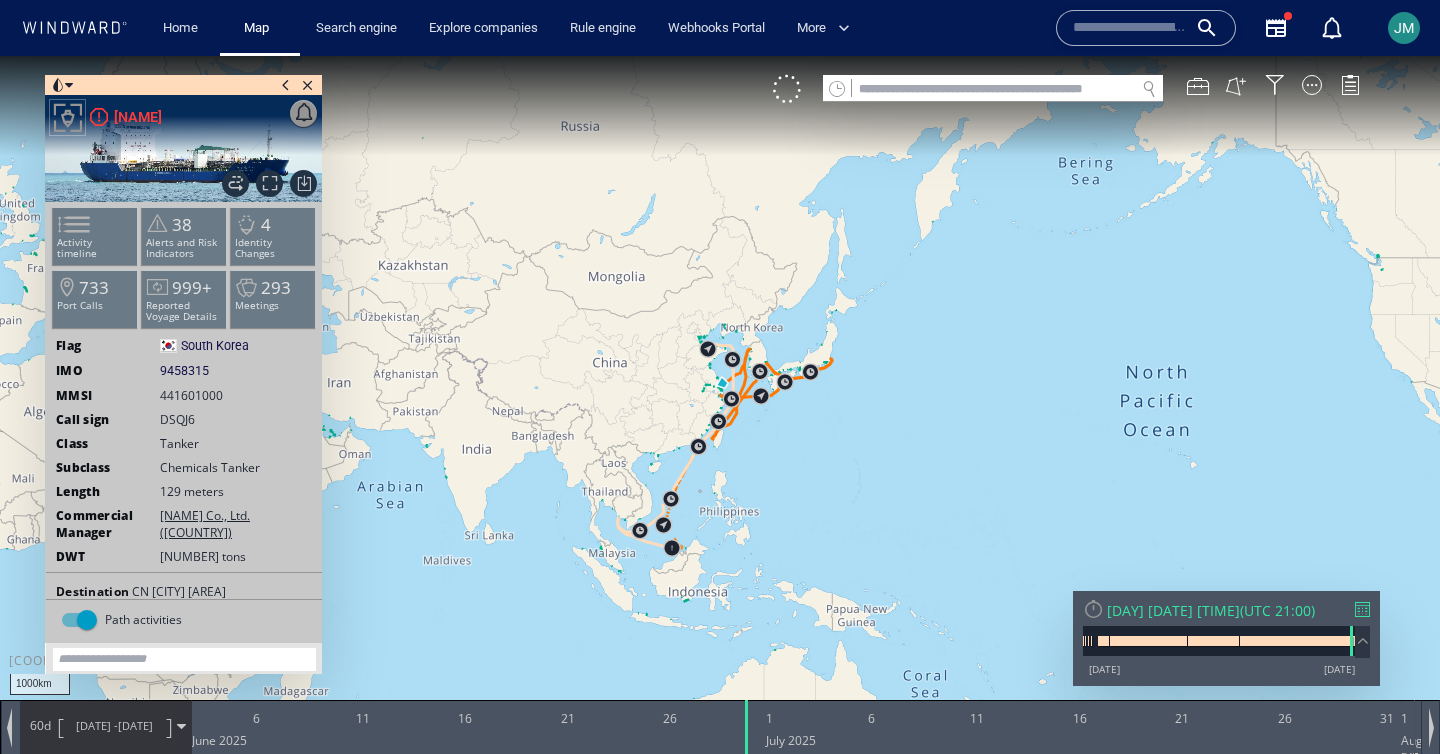 click on "[DATE]" at bounding box center (135, 725) 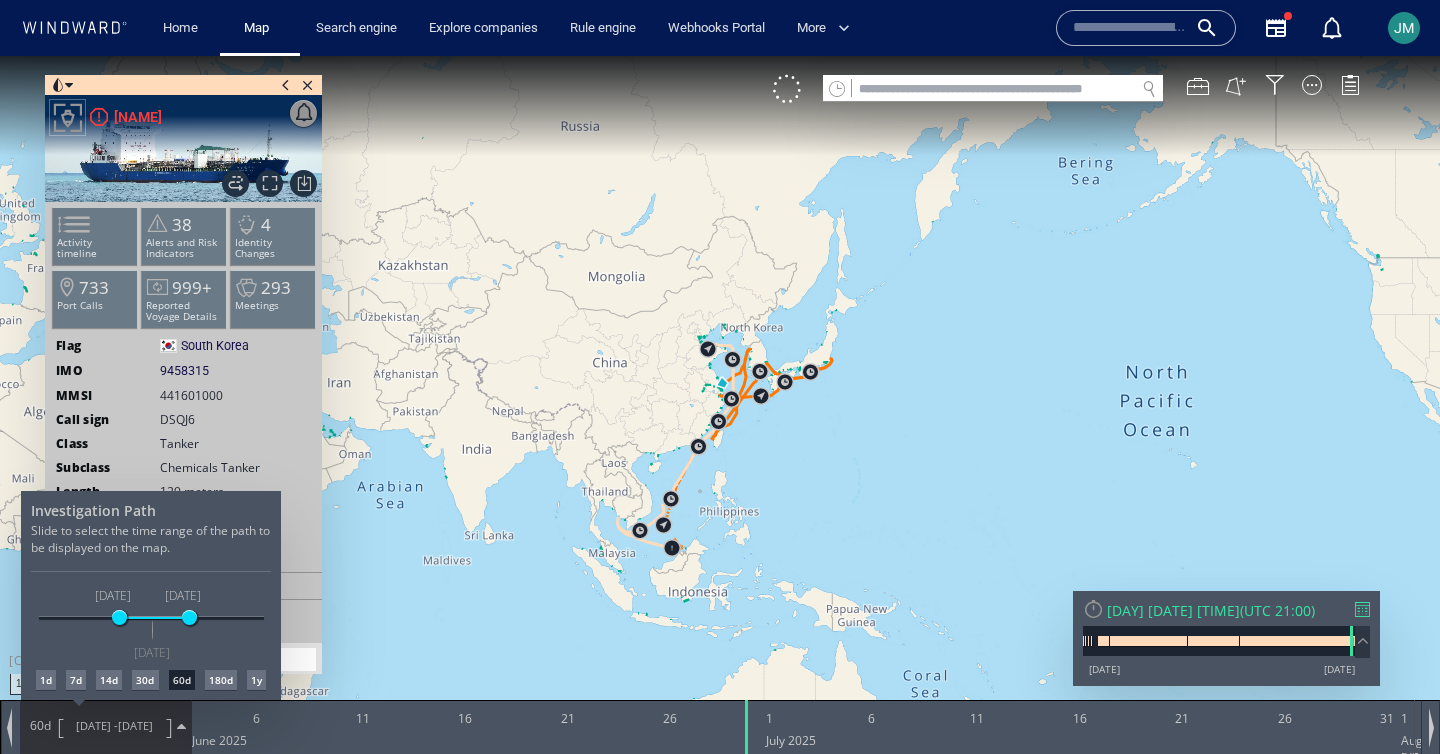 click on "30d" at bounding box center [145, 680] 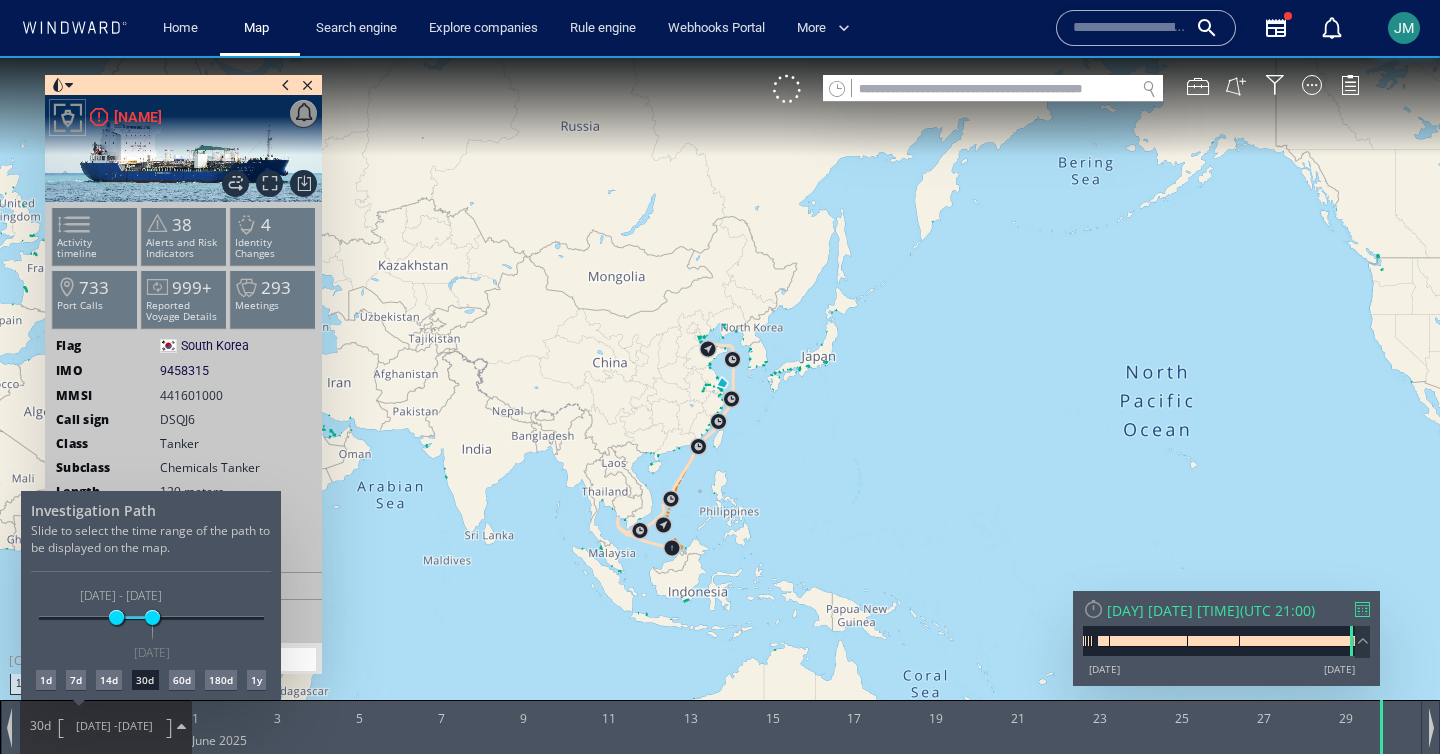 click at bounding box center (720, 405) 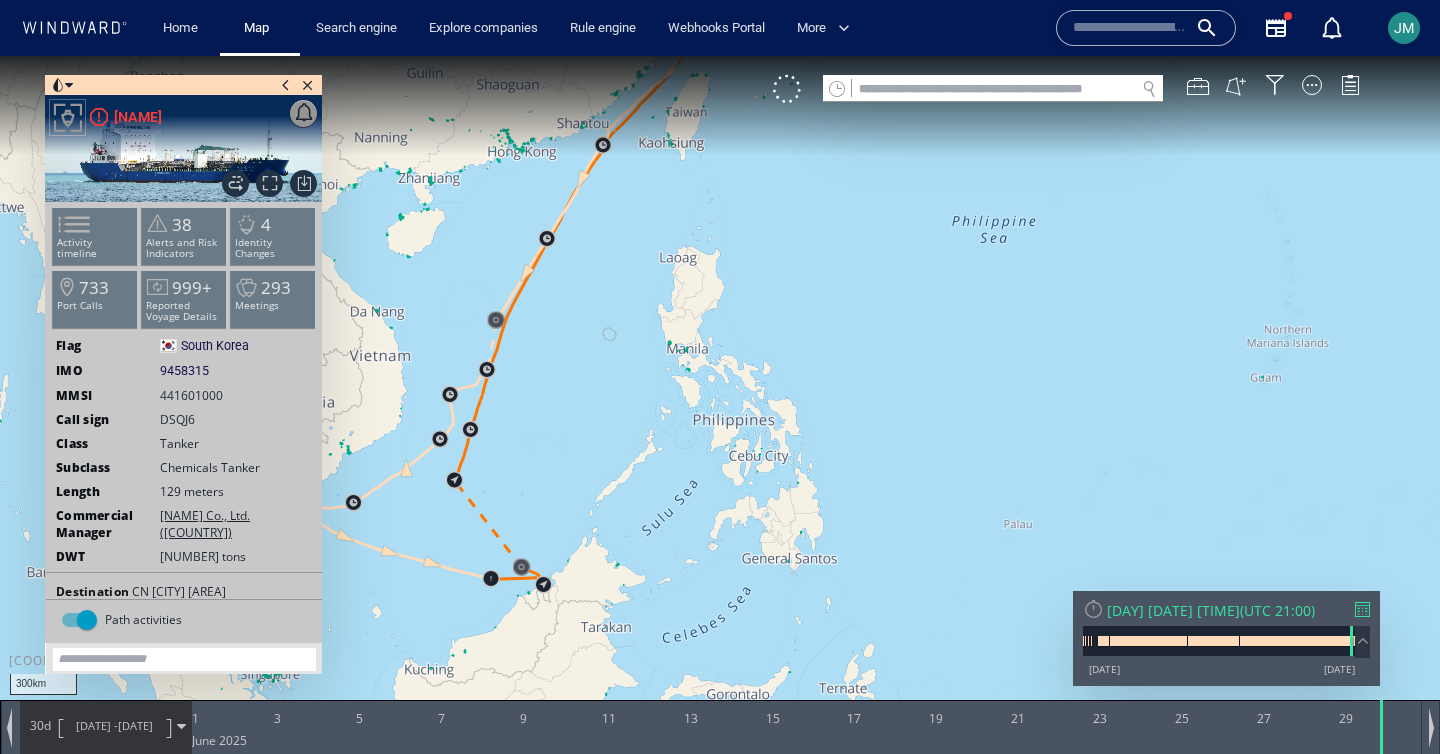 drag, startPoint x: 667, startPoint y: 544, endPoint x: 794, endPoint y: 525, distance: 128.41339 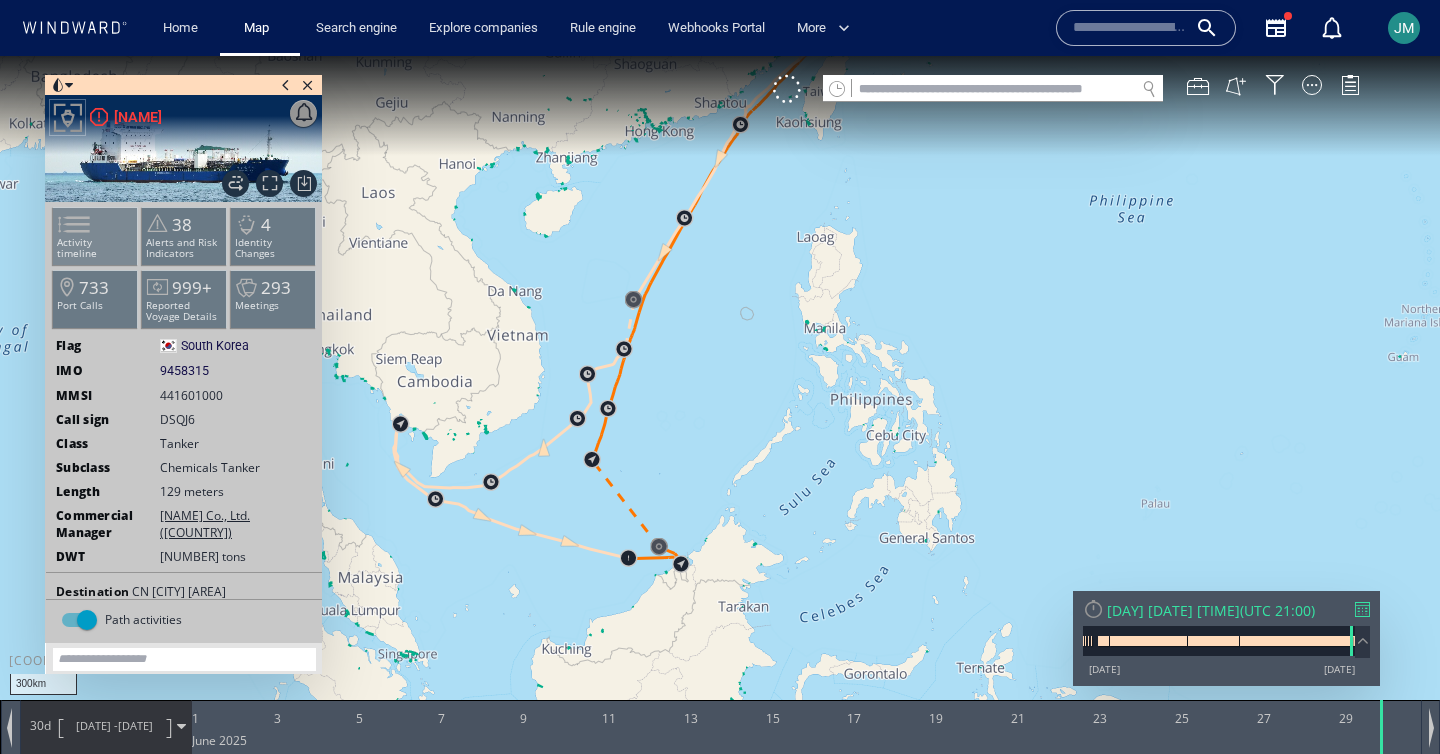 click on "Activity timeline" at bounding box center [95, 236] 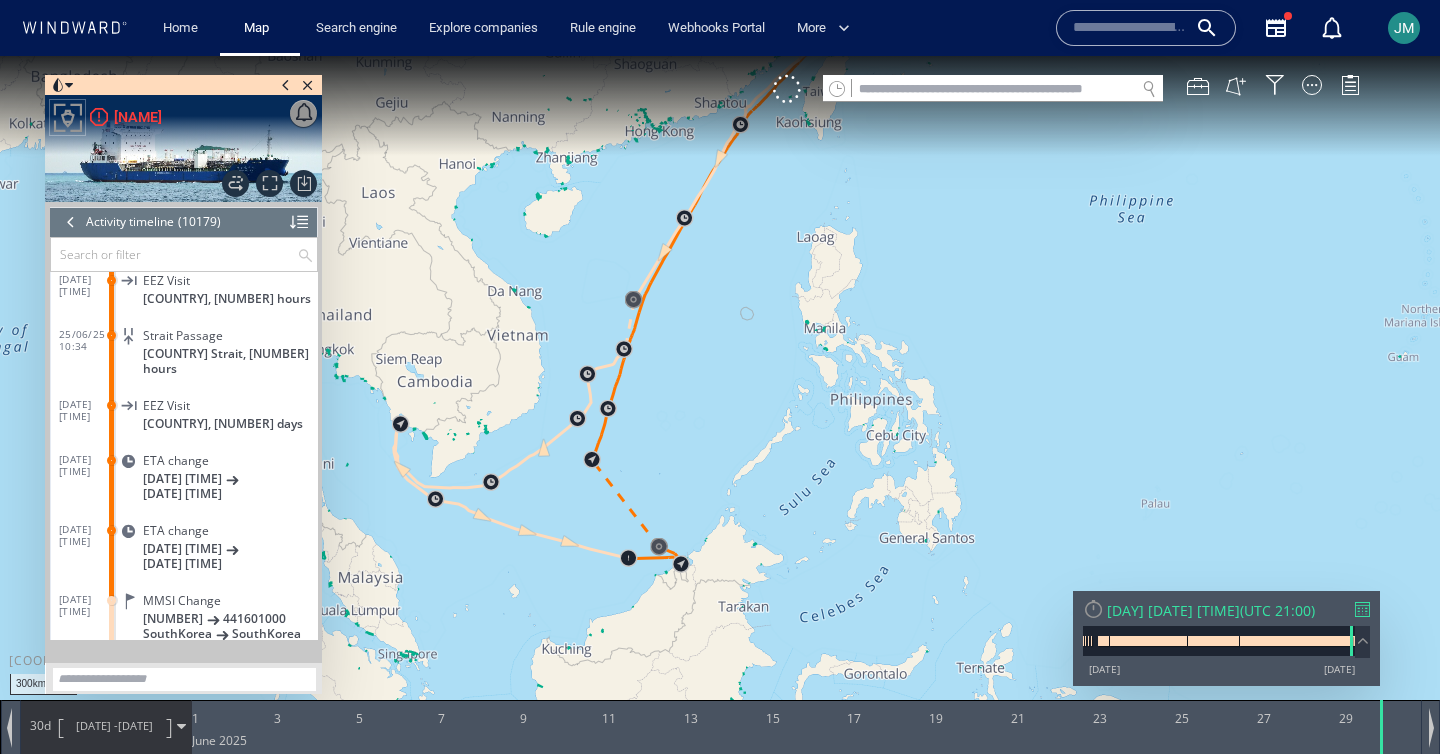scroll, scrollTop: 556629, scrollLeft: 0, axis: vertical 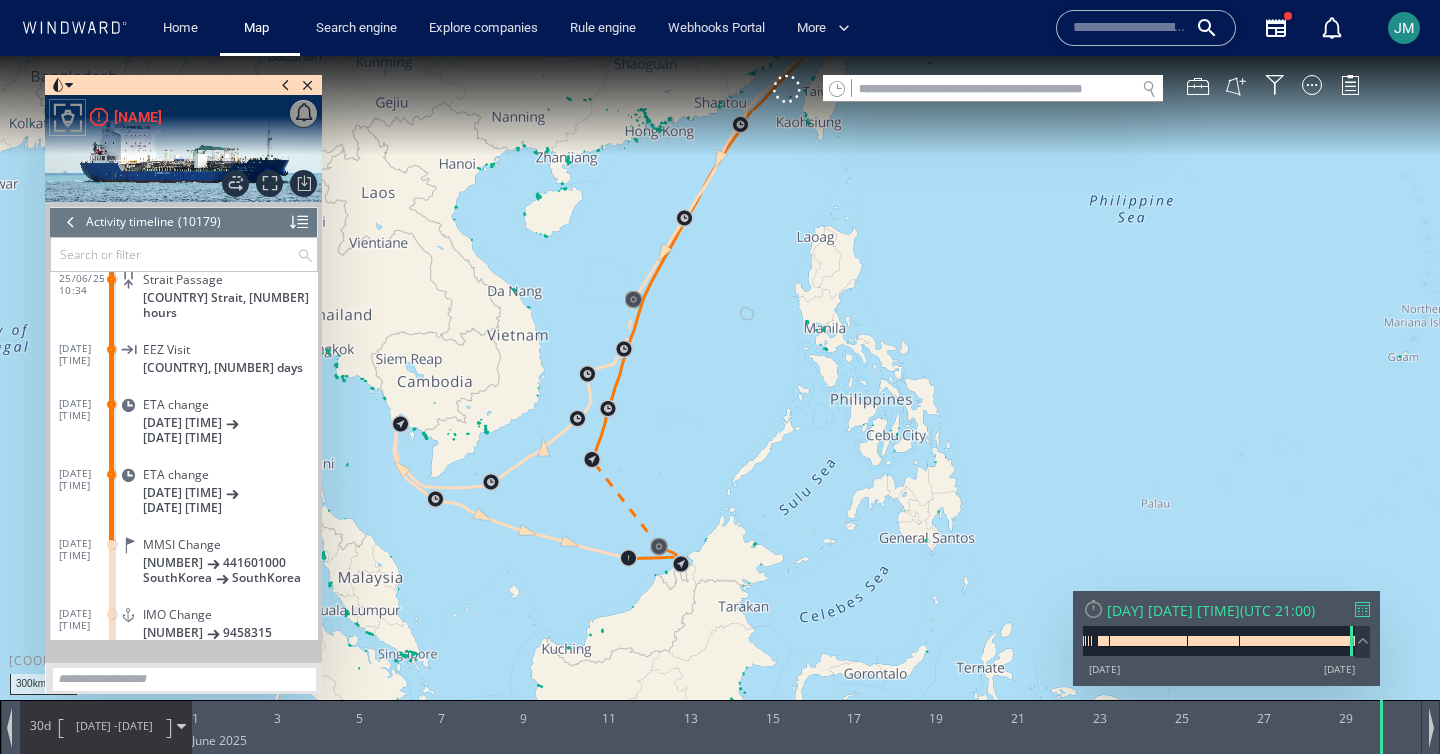 click 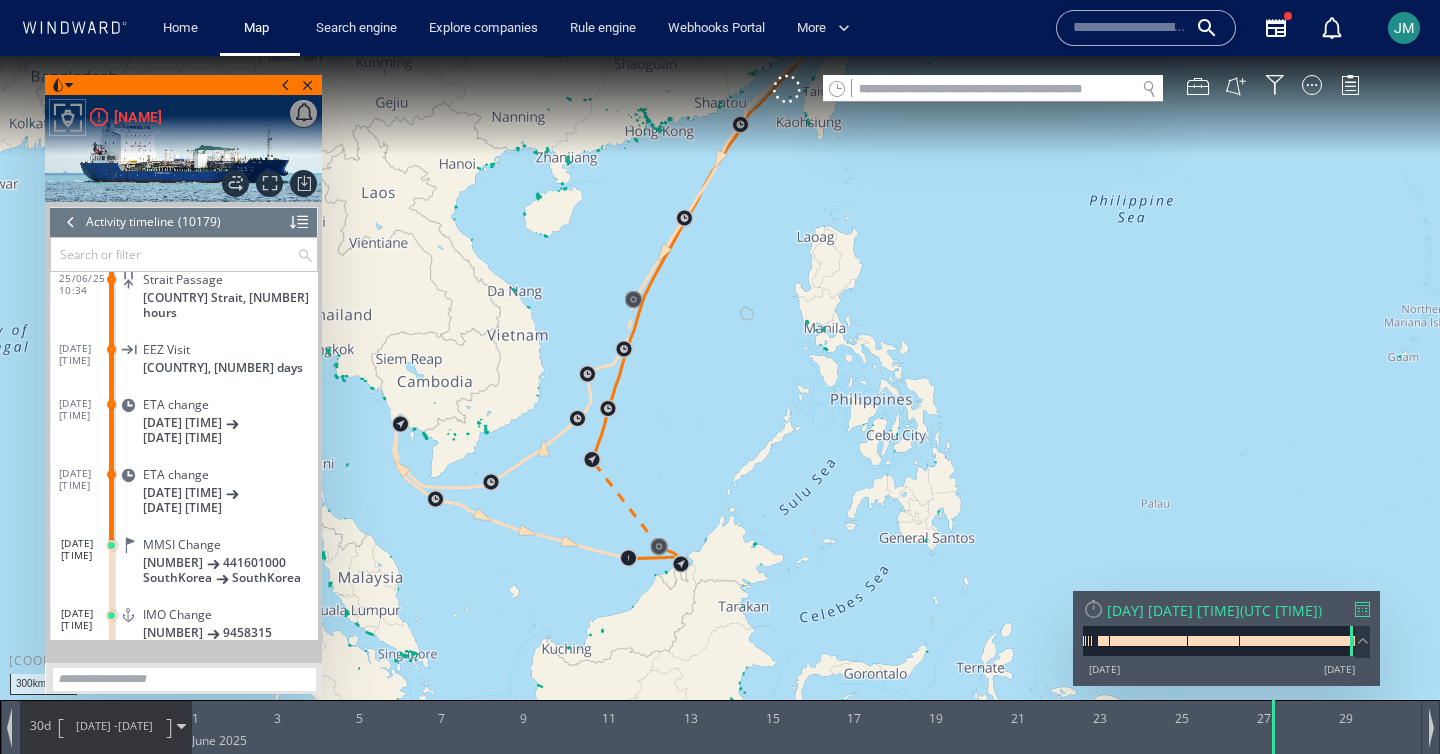 click at bounding box center (1363, 641) 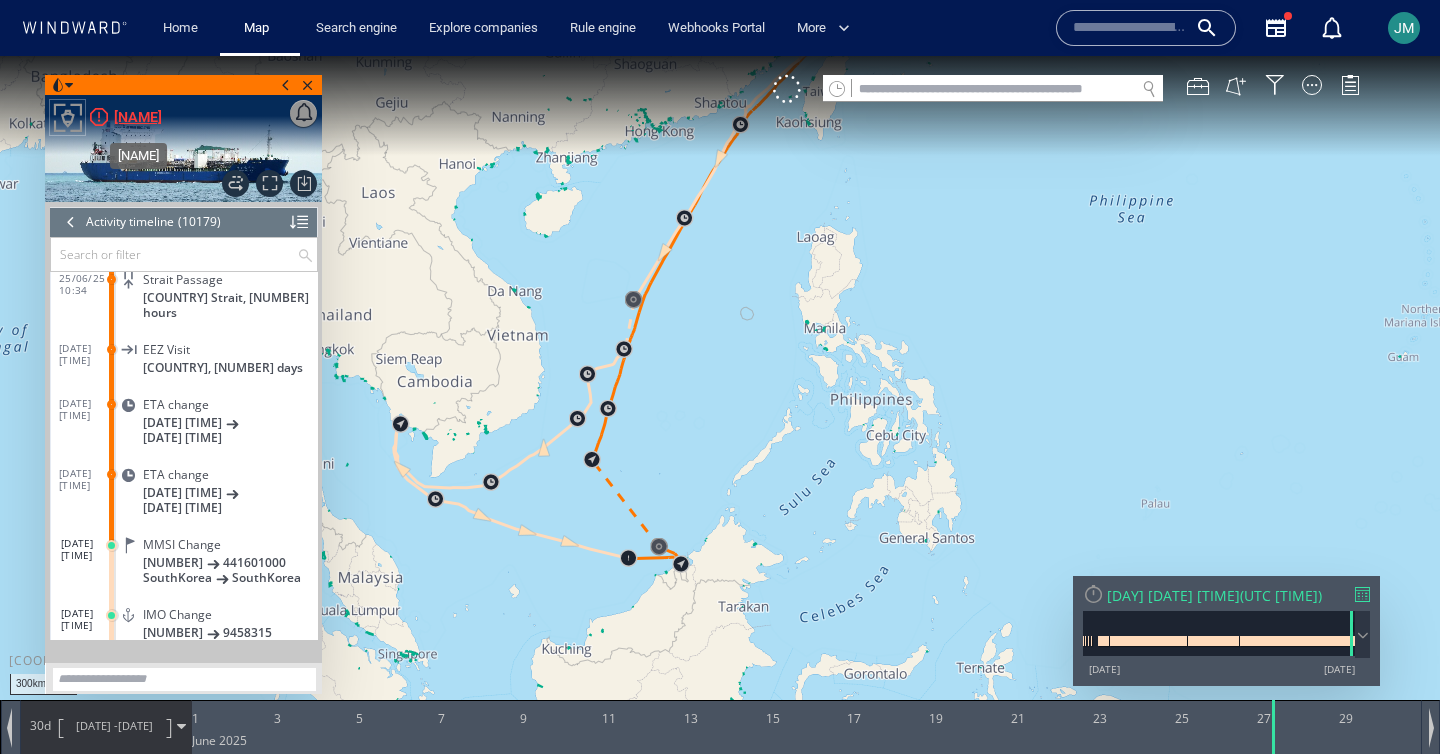 click on "[NAME]" at bounding box center [138, 117] 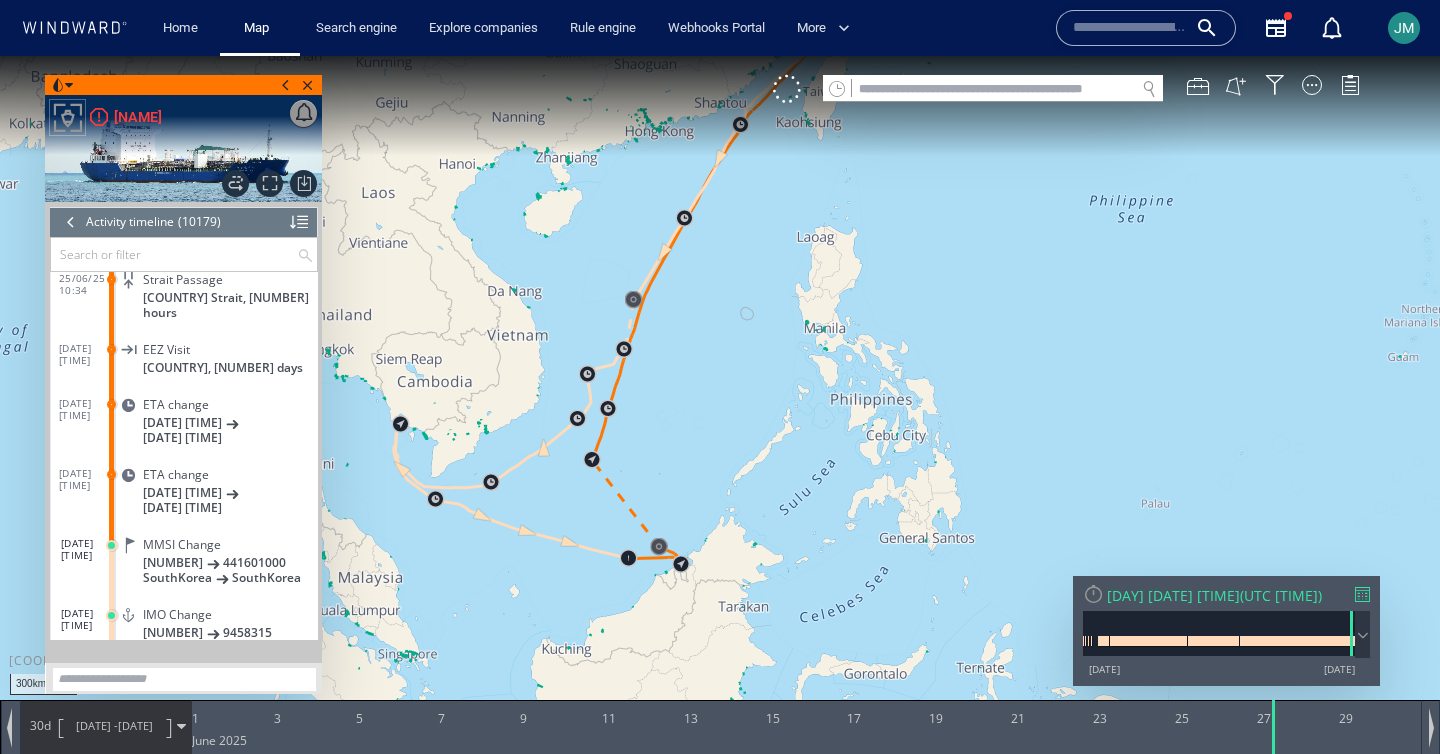 click on "JM" at bounding box center [1404, 28] 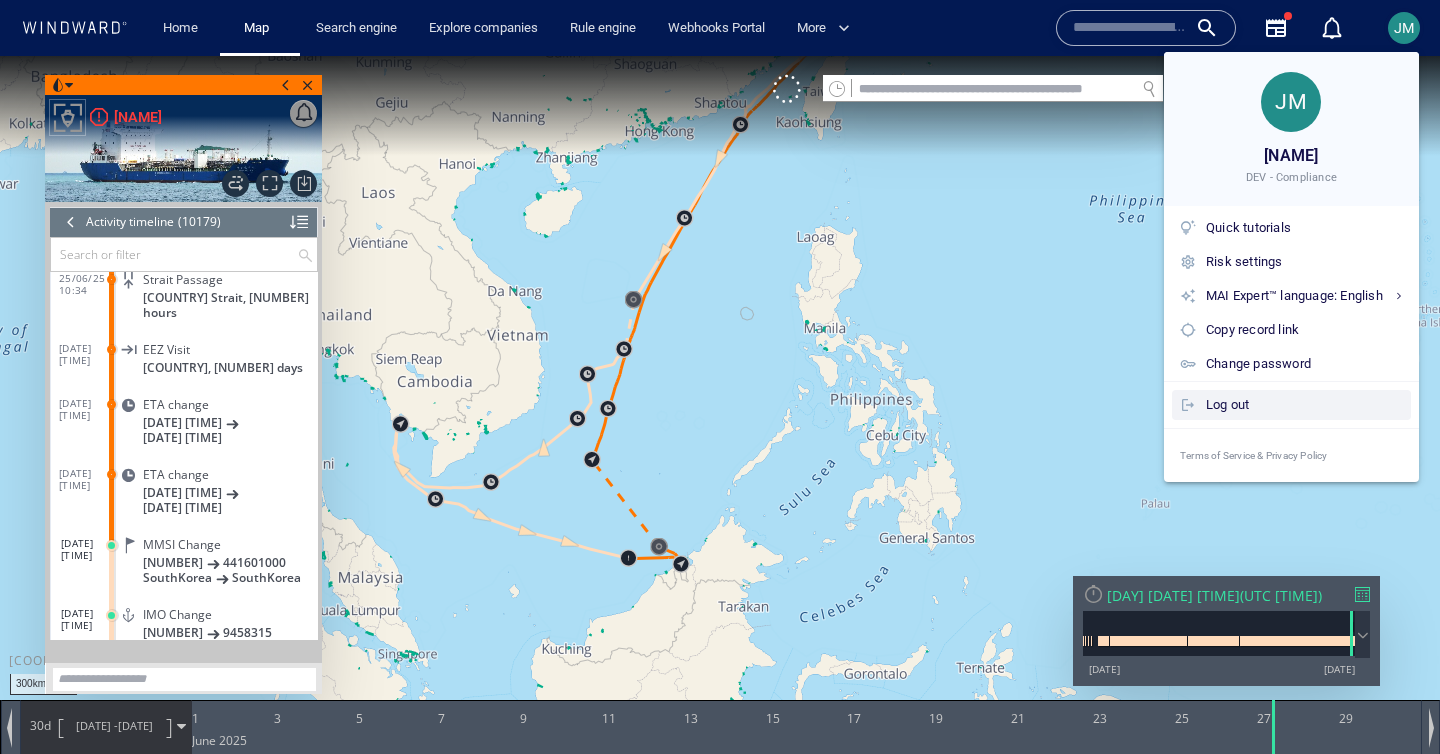 click on "Log out" at bounding box center [1304, 405] 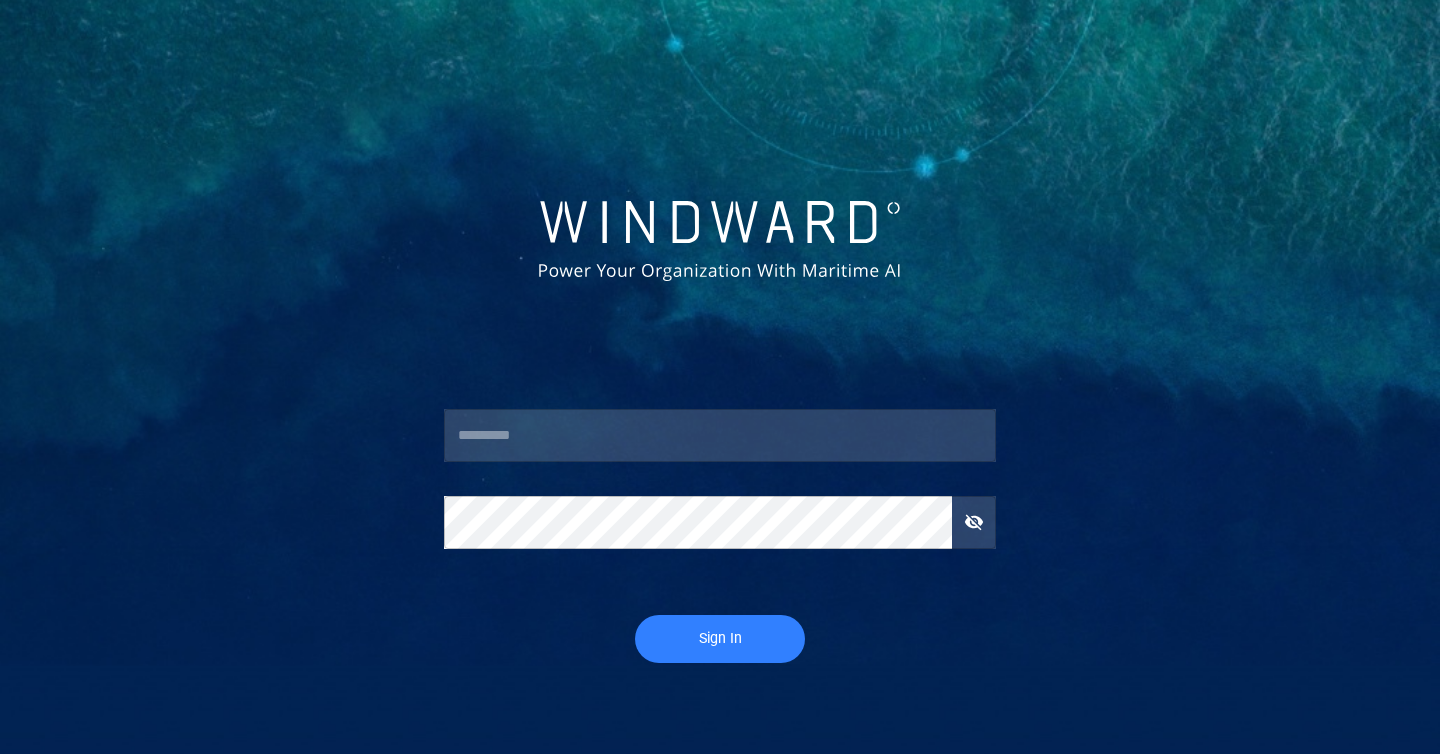 click at bounding box center (720, 436) 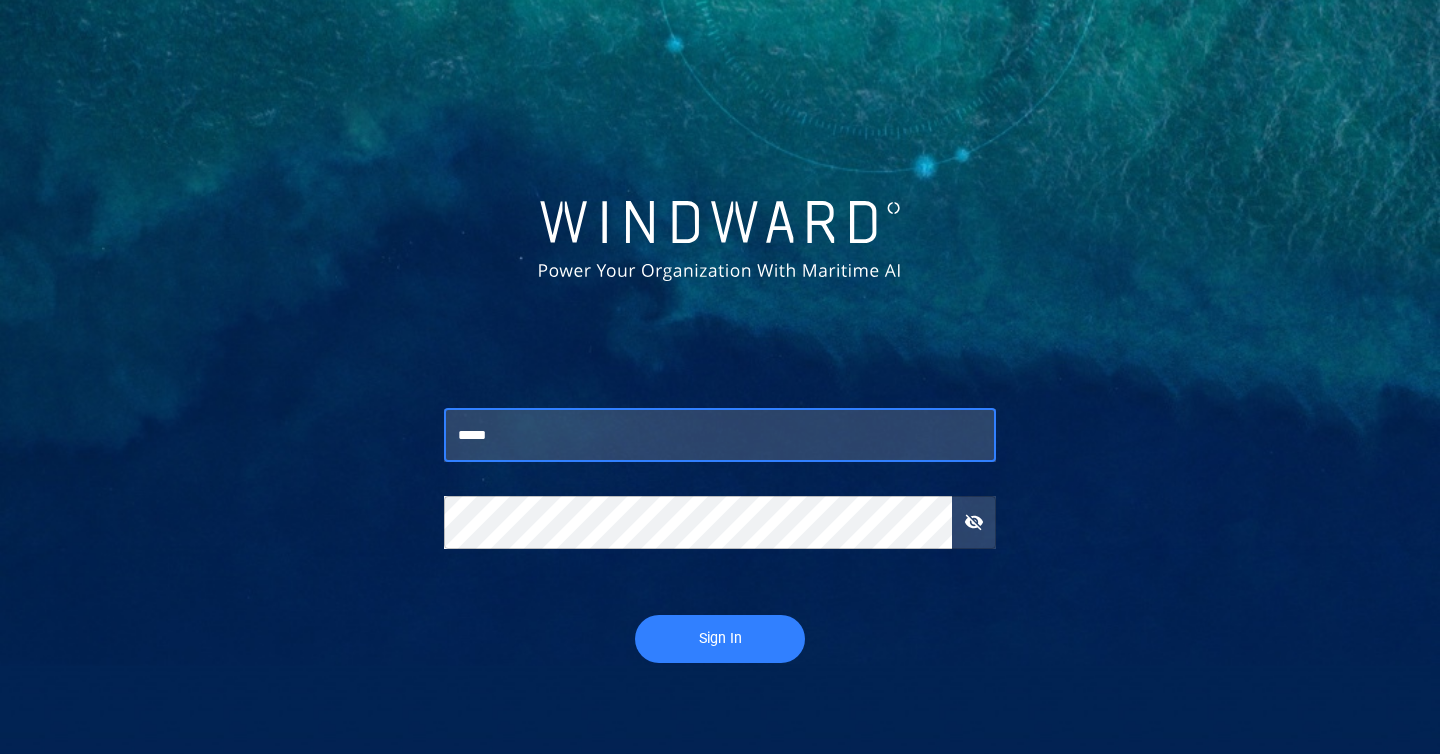 type on "*****" 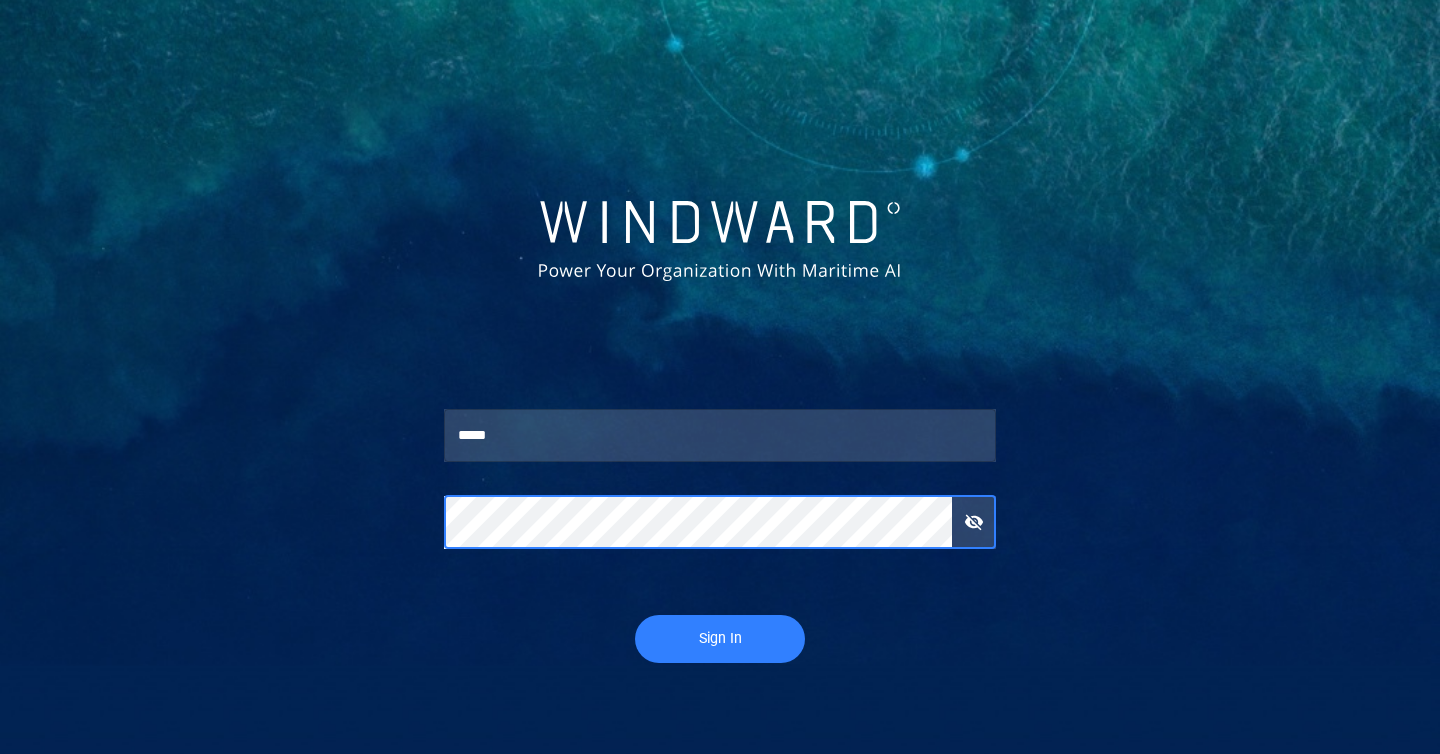 click on "Sign In" at bounding box center (720, 639) 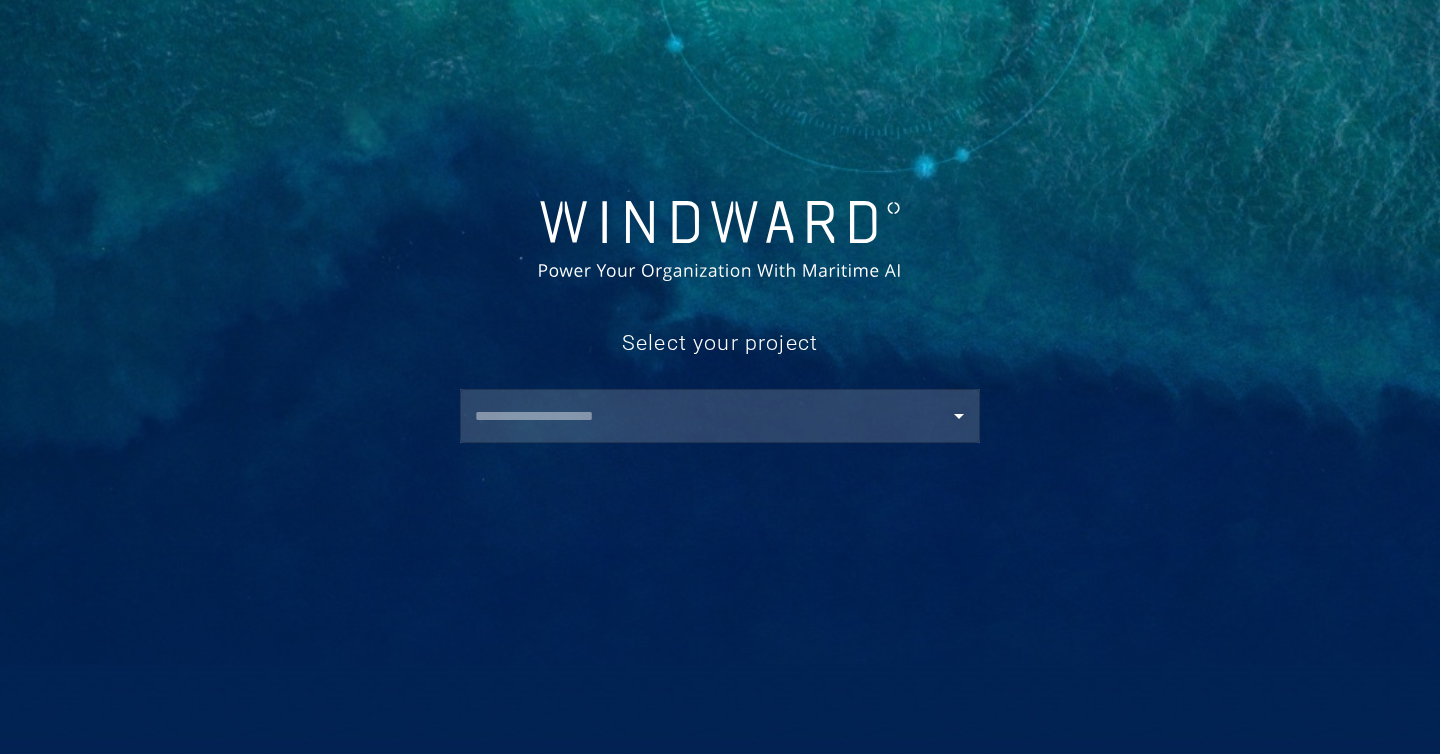 click at bounding box center [724, 416] 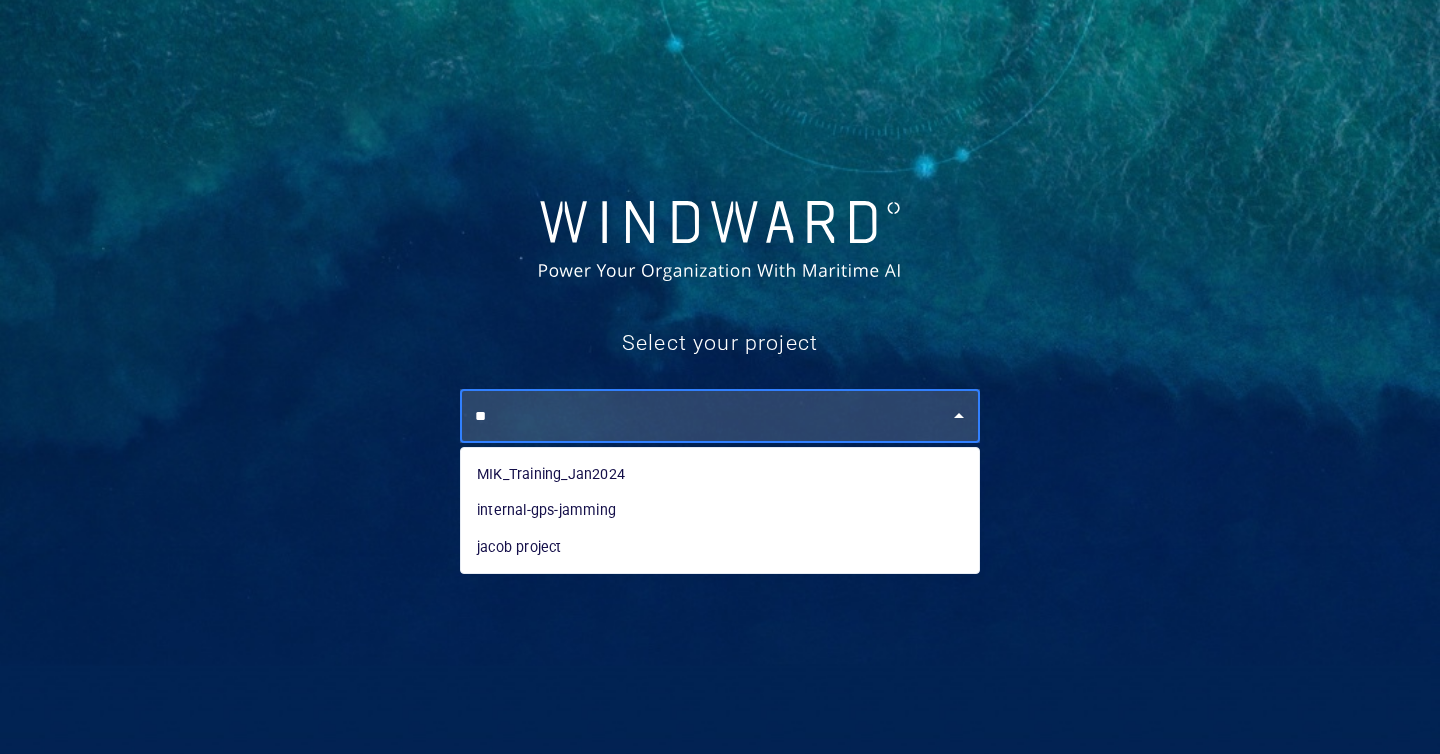 type on "*" 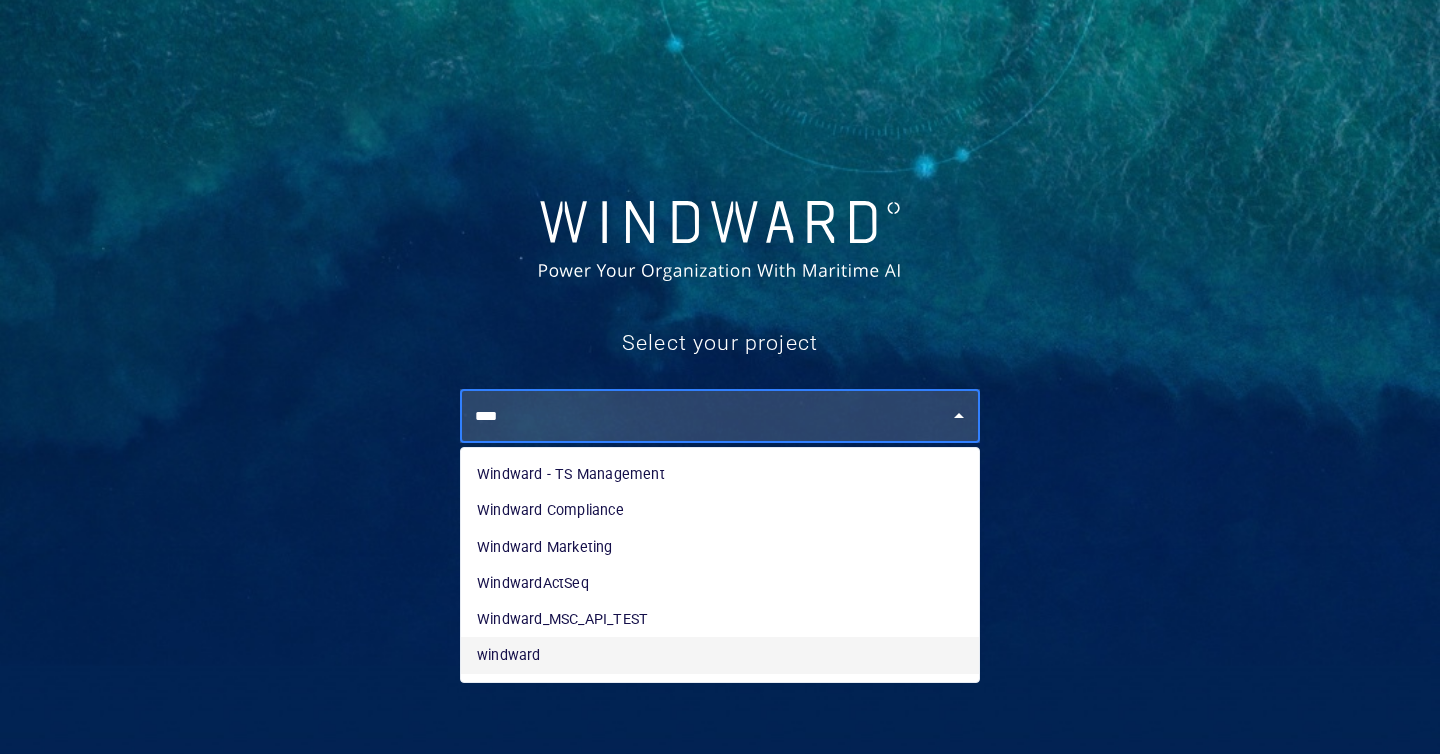 click on "windward" at bounding box center (720, 655) 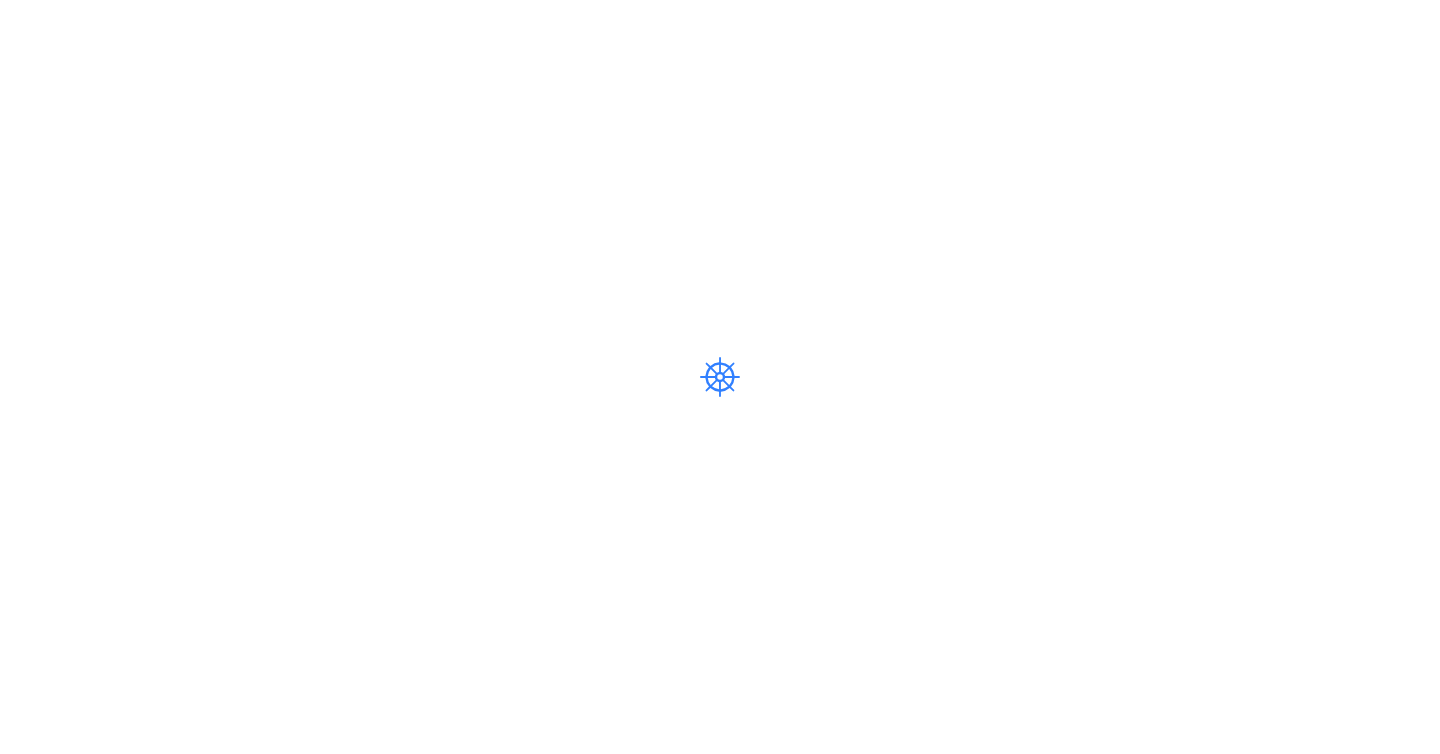 scroll, scrollTop: 0, scrollLeft: 0, axis: both 